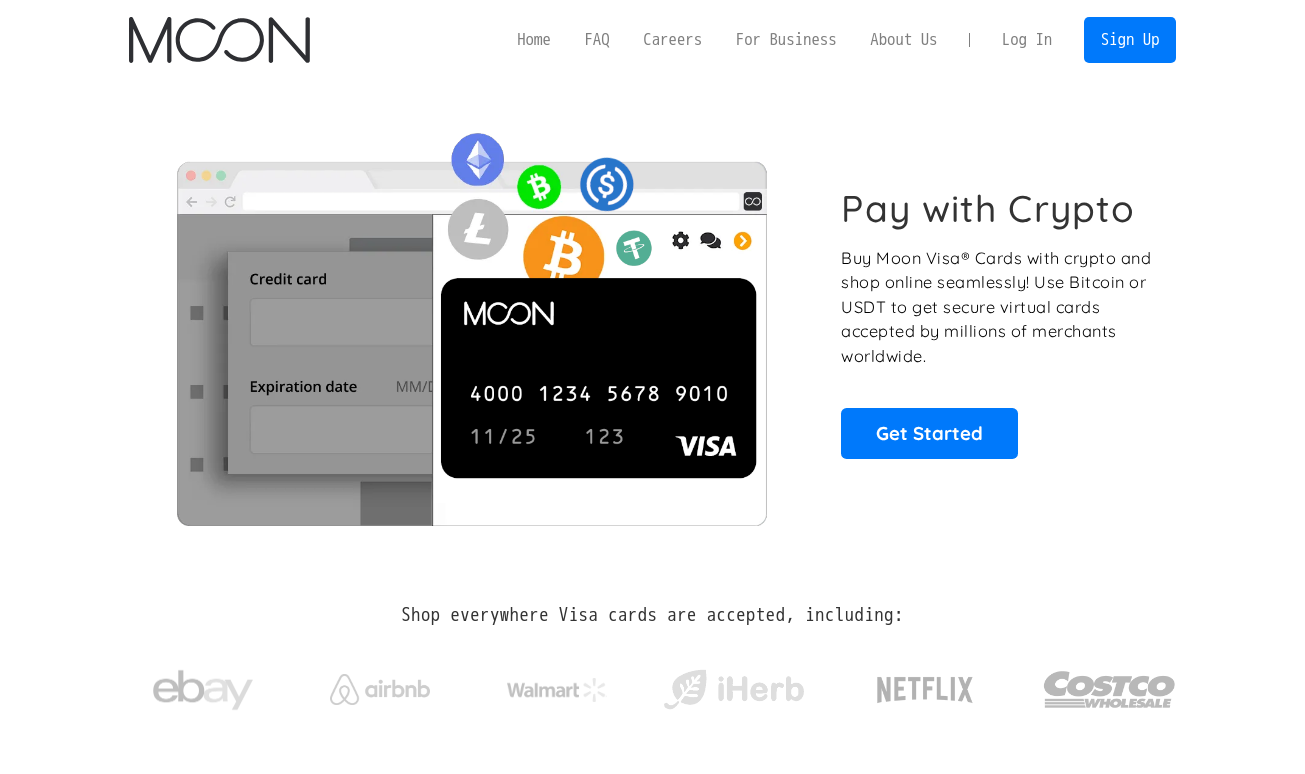 scroll, scrollTop: 0, scrollLeft: 0, axis: both 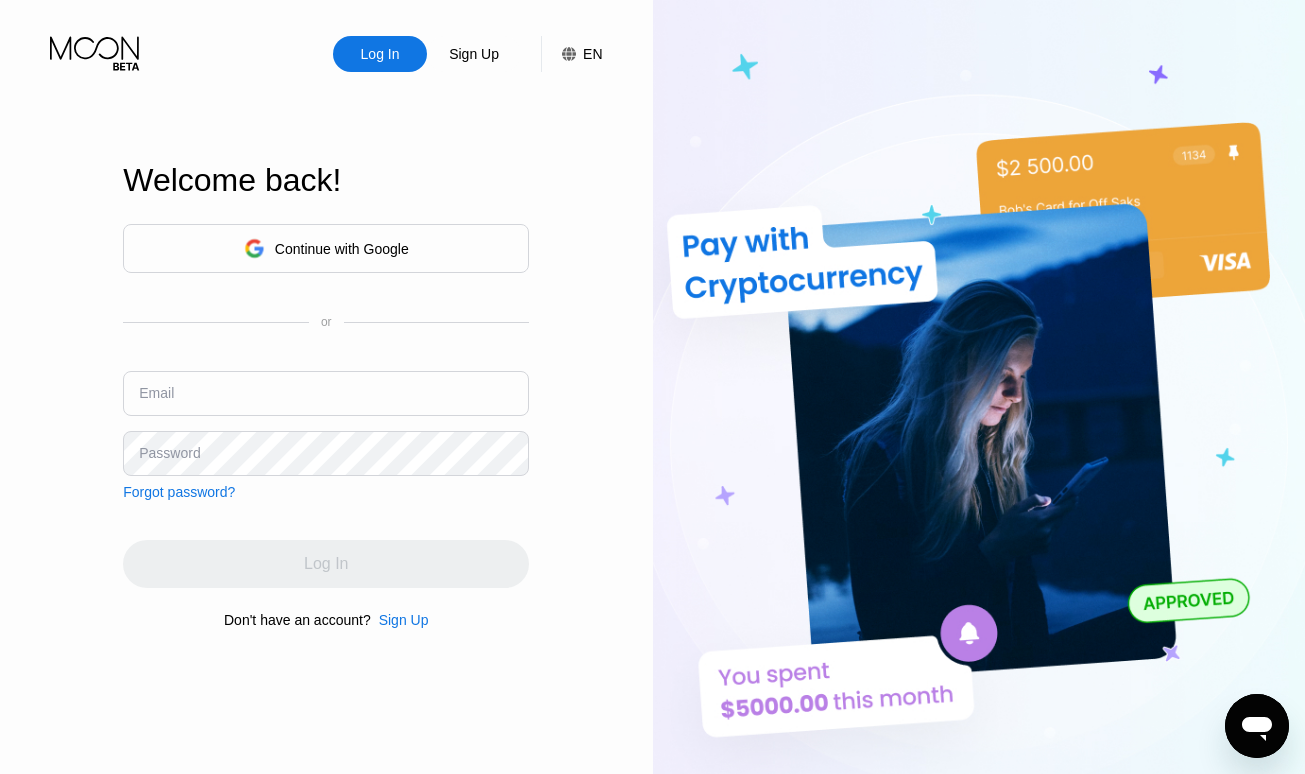 type on "[EMAIL]" 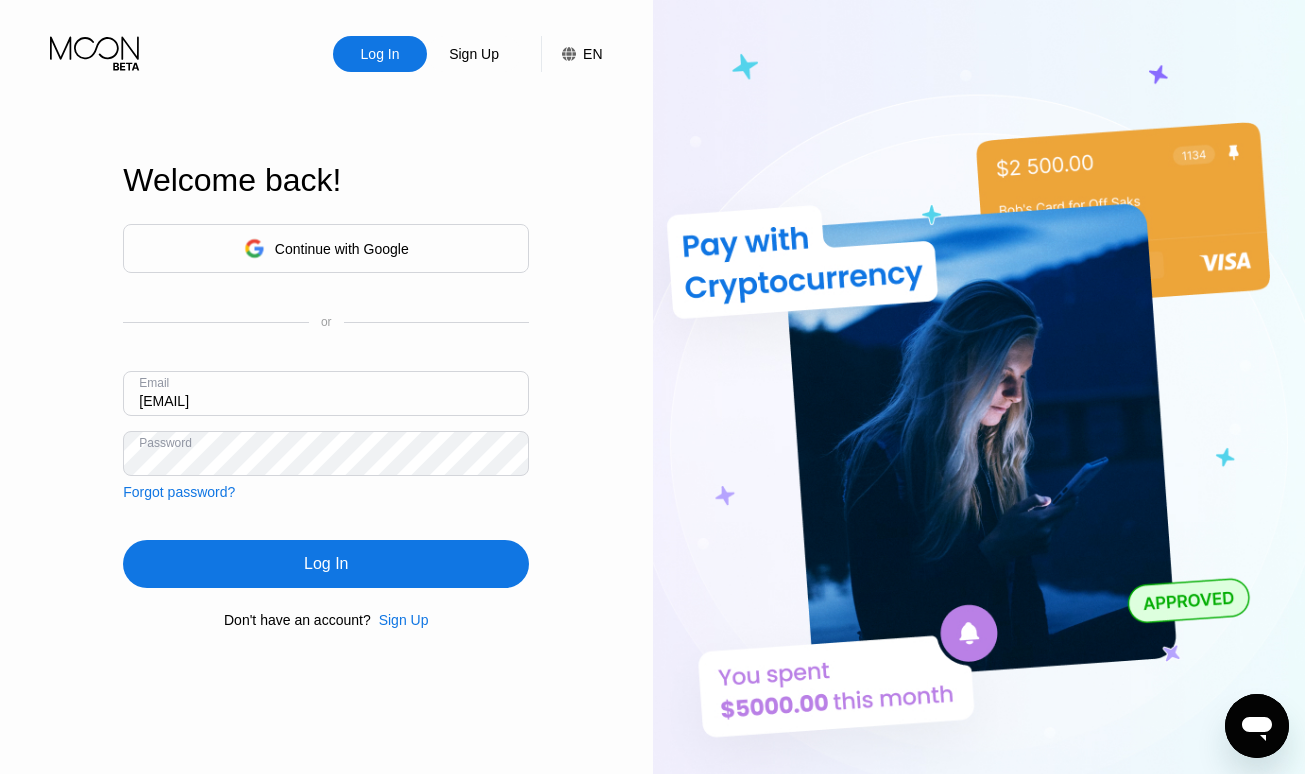 click on "Log In Sign Up EN Language Select an item Save Welcome back! Continue with Google or Email [EMAIL] Password Forgot password? Log In Don't have an account? Sign Up" at bounding box center (326, 425) 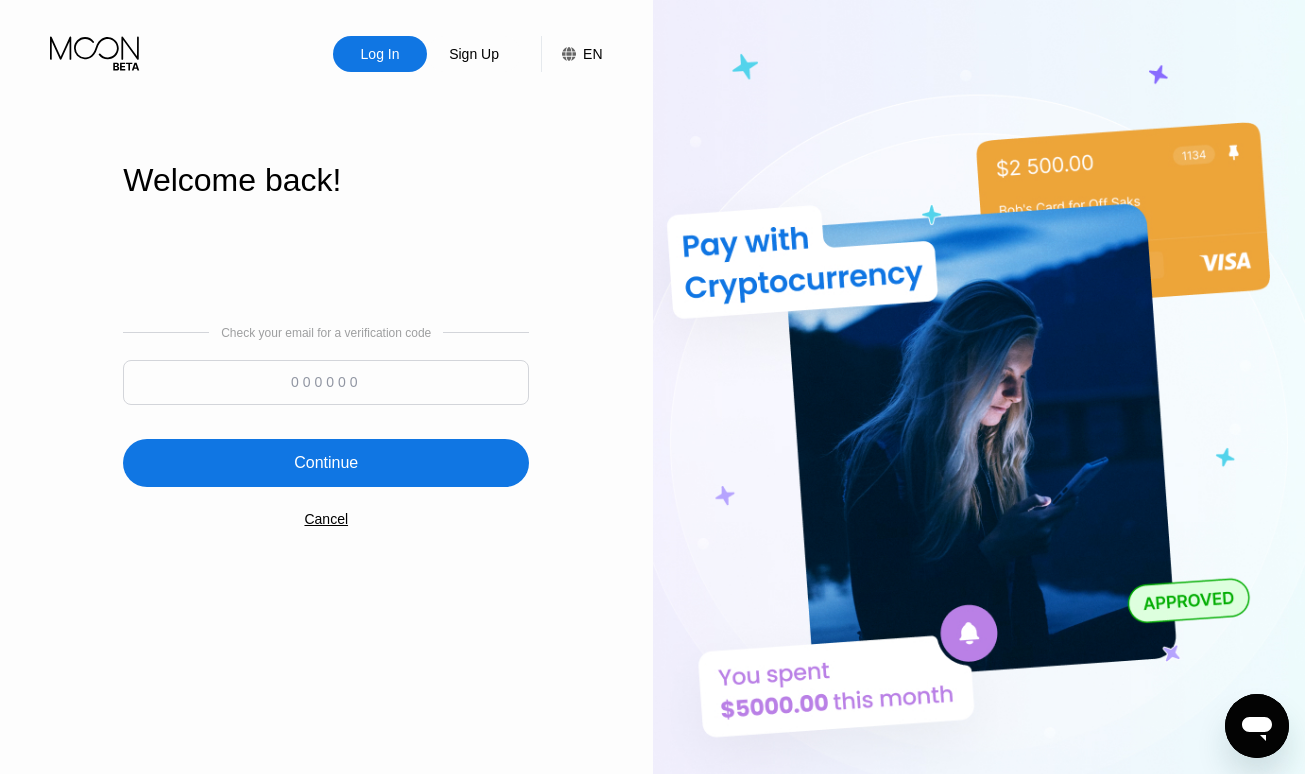 click at bounding box center [326, 382] 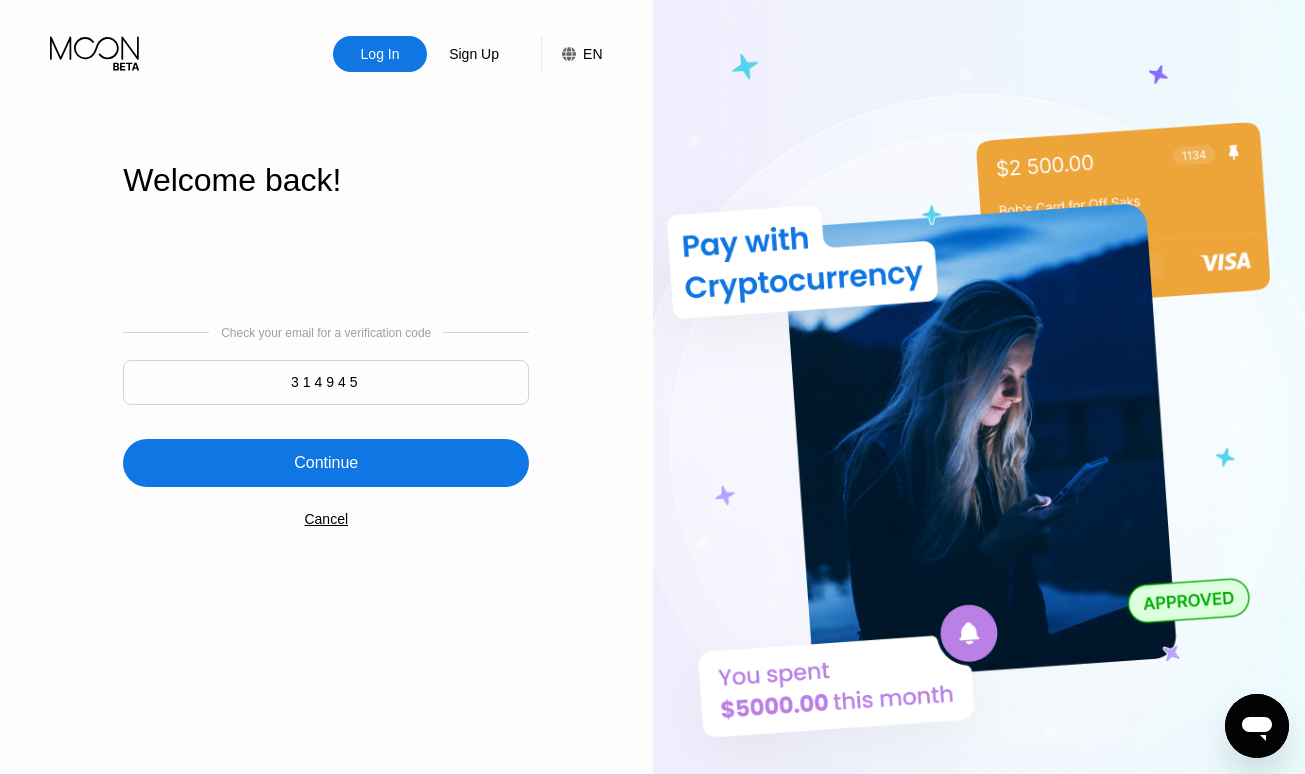 type on "314945" 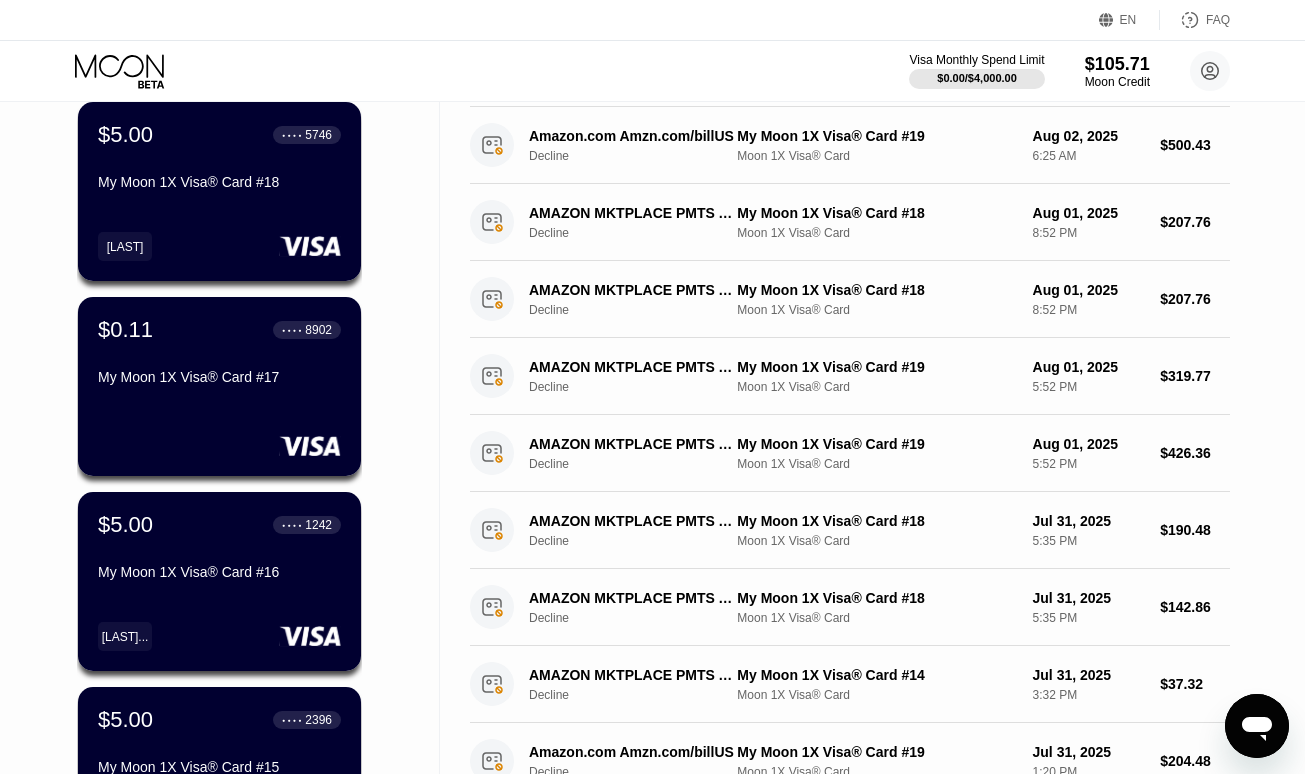 scroll, scrollTop: 400, scrollLeft: 0, axis: vertical 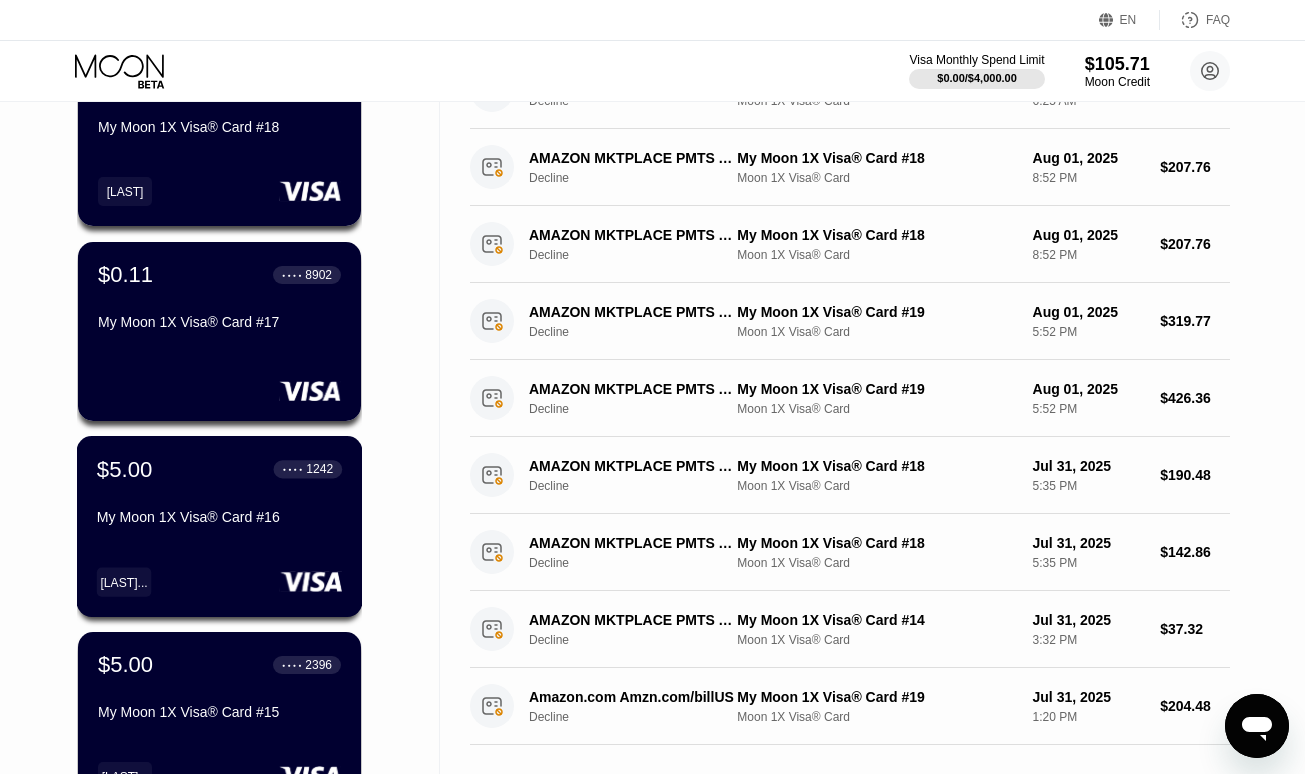 click on "$5.00 ● ● ● ● [CARD]" at bounding box center (220, 526) 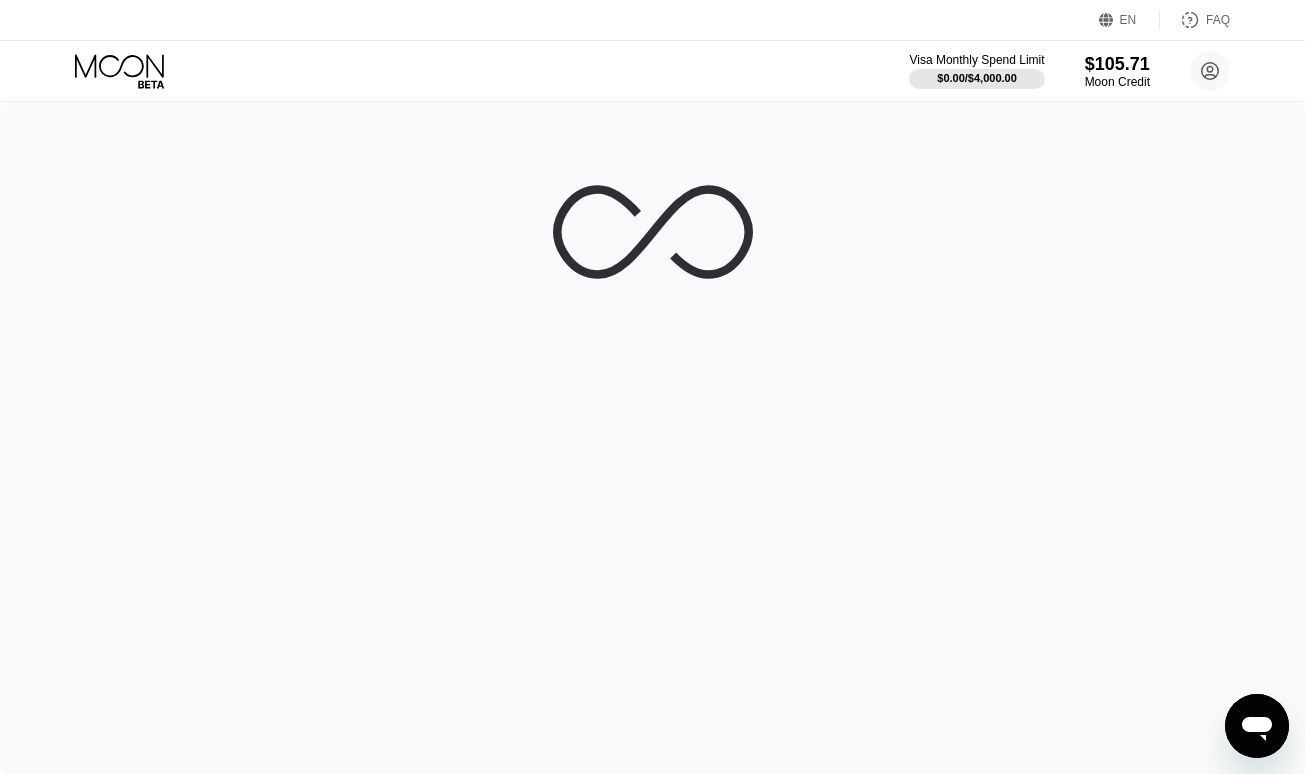 scroll, scrollTop: 0, scrollLeft: 0, axis: both 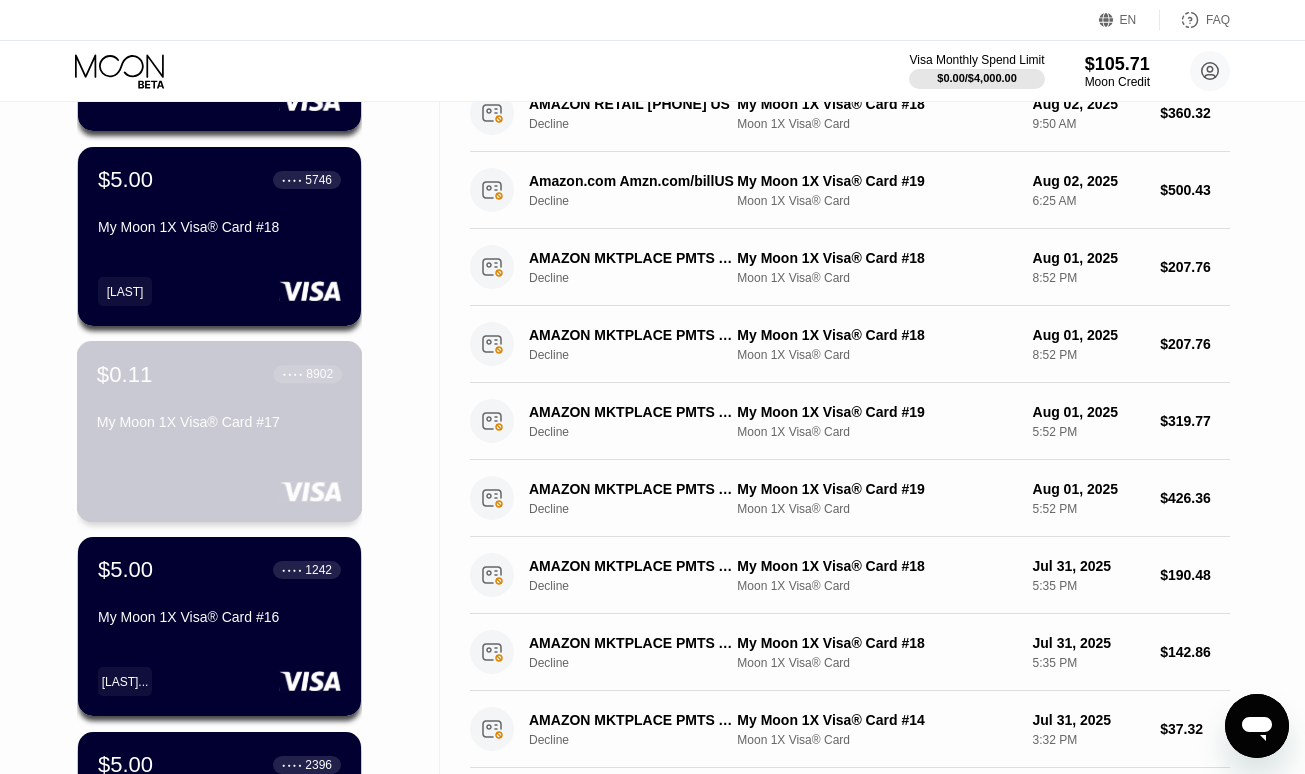 click on "$0.11 ● ● ● ● [CARD]" at bounding box center (219, 399) 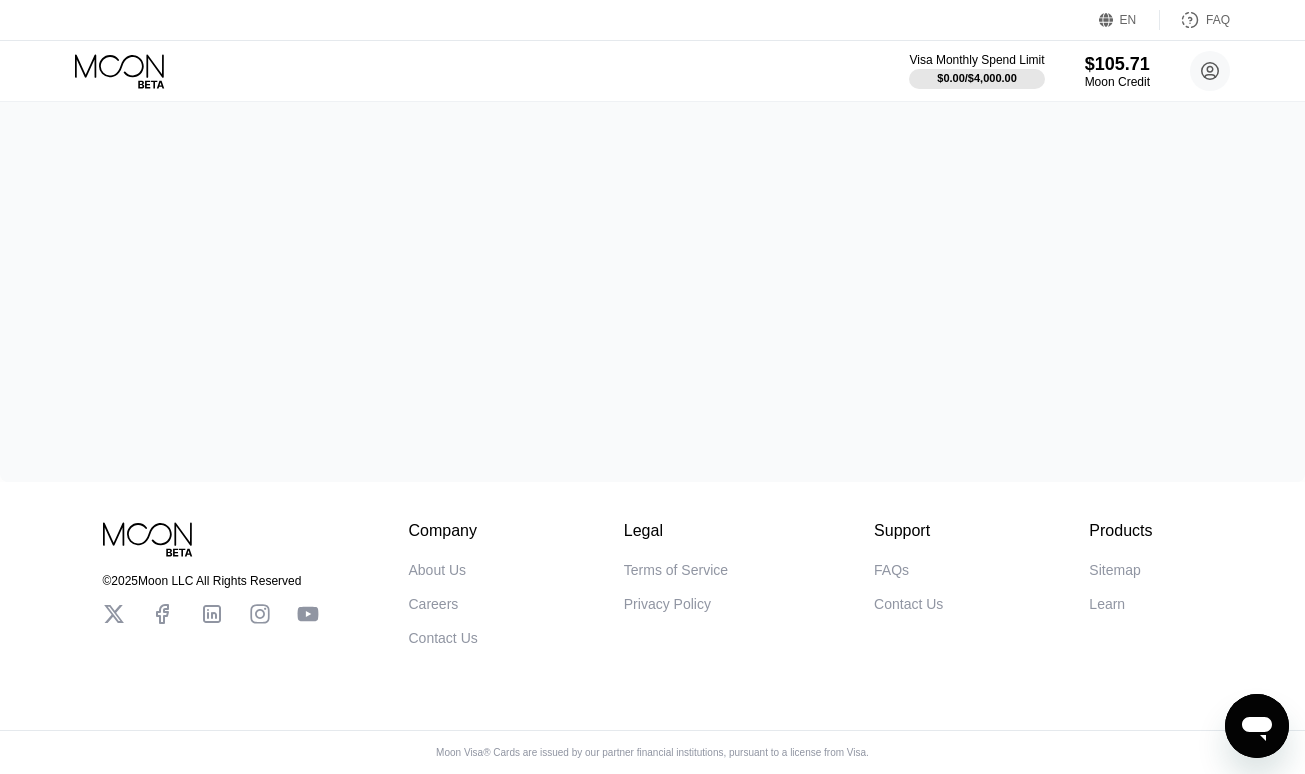 scroll, scrollTop: 0, scrollLeft: 0, axis: both 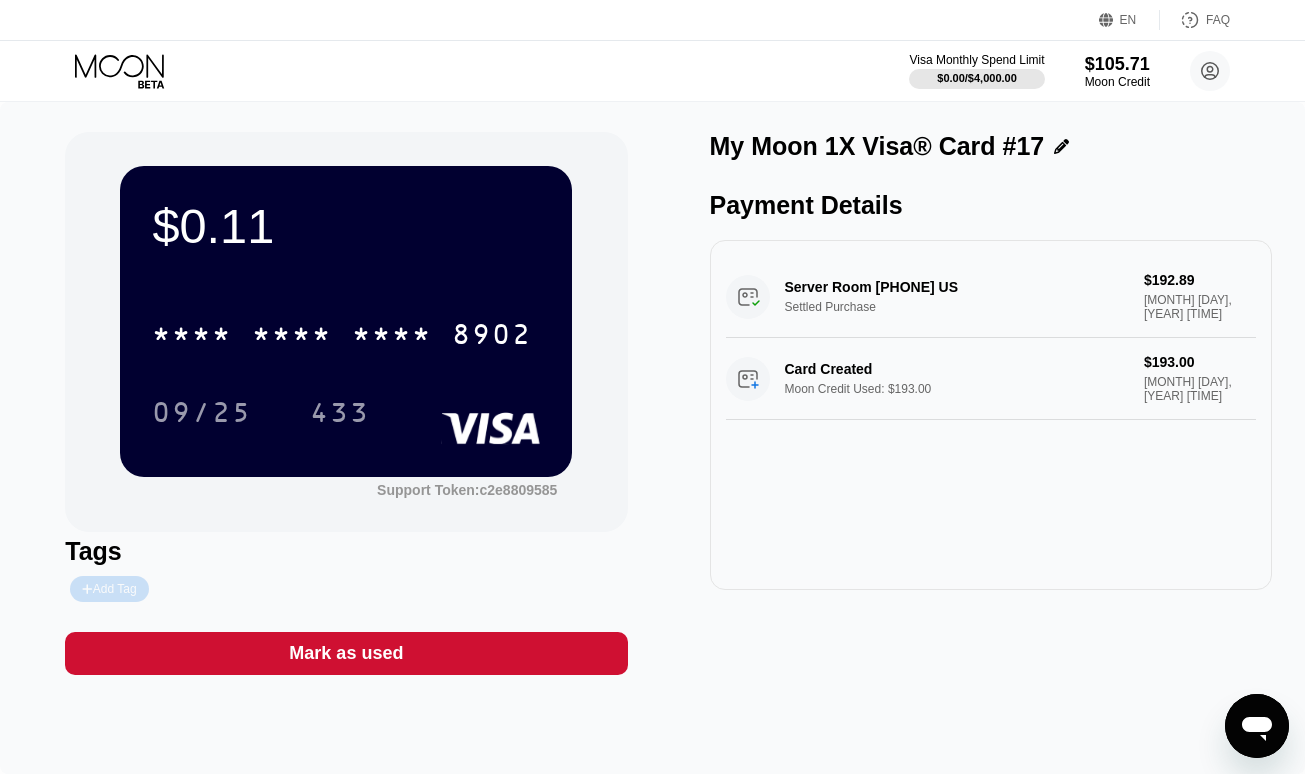 click on "Add Tag" at bounding box center (109, 589) 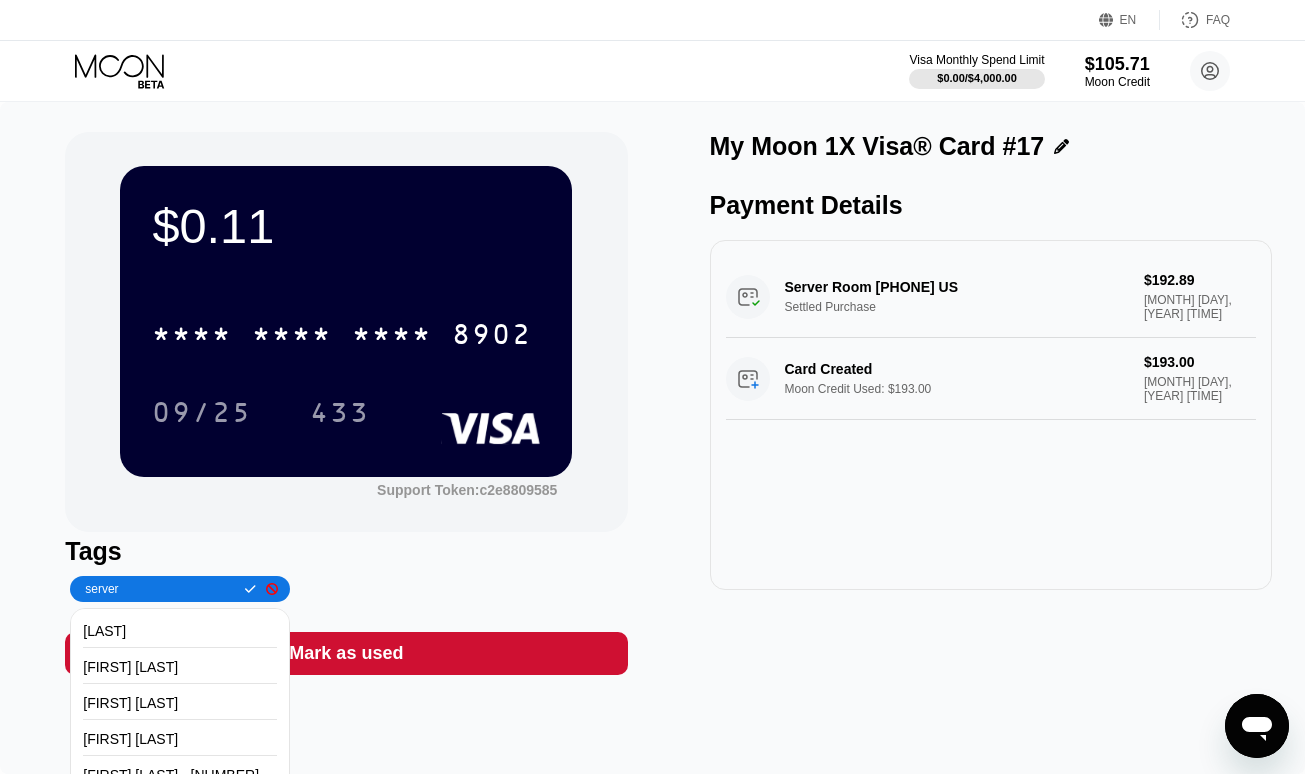 type on "server" 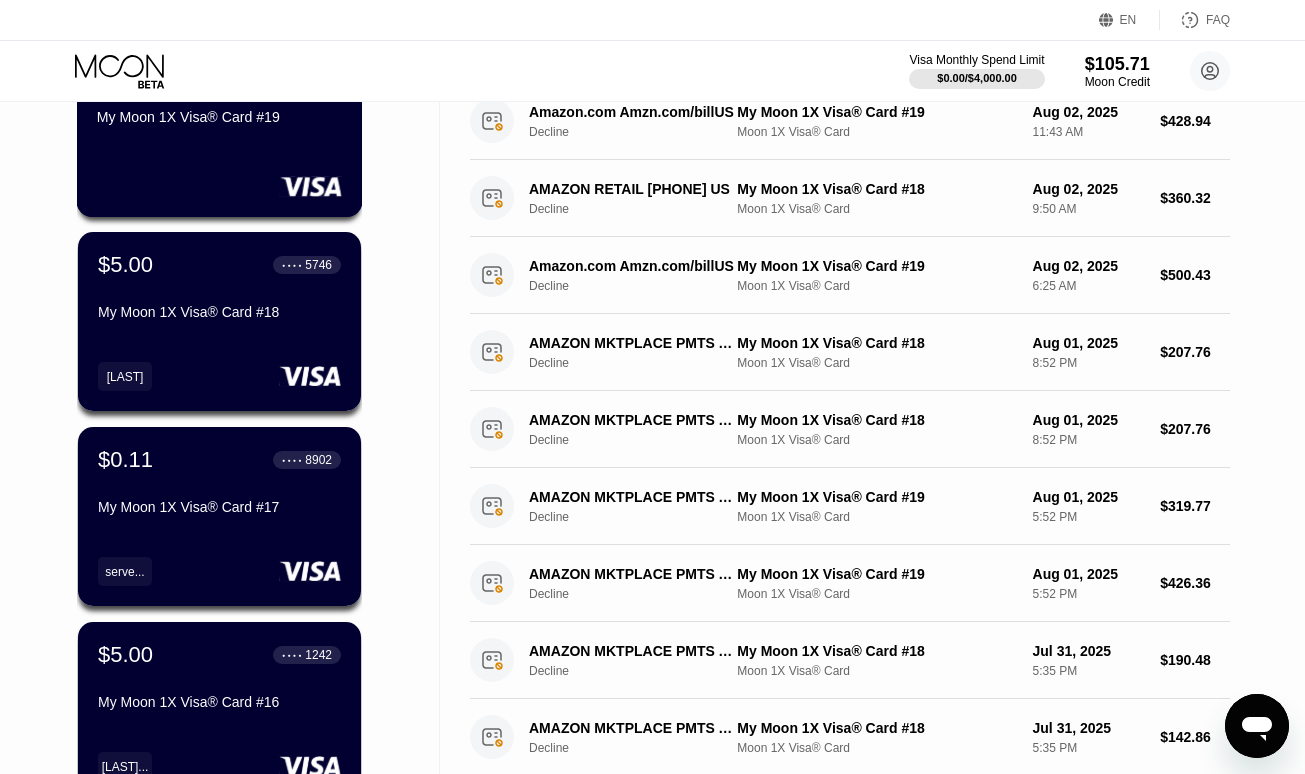 scroll, scrollTop: 100, scrollLeft: 0, axis: vertical 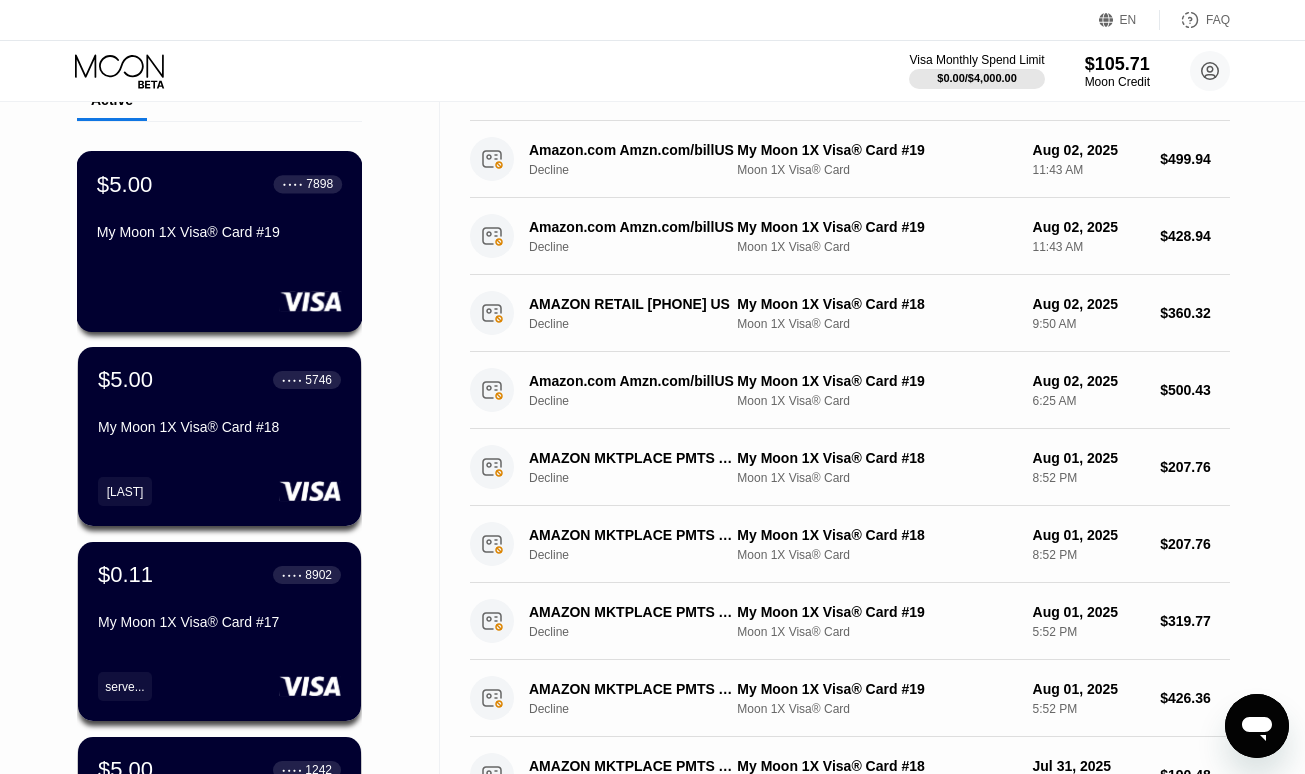 click on "$5.00 ● ● ● ● [CARD]" at bounding box center (220, 241) 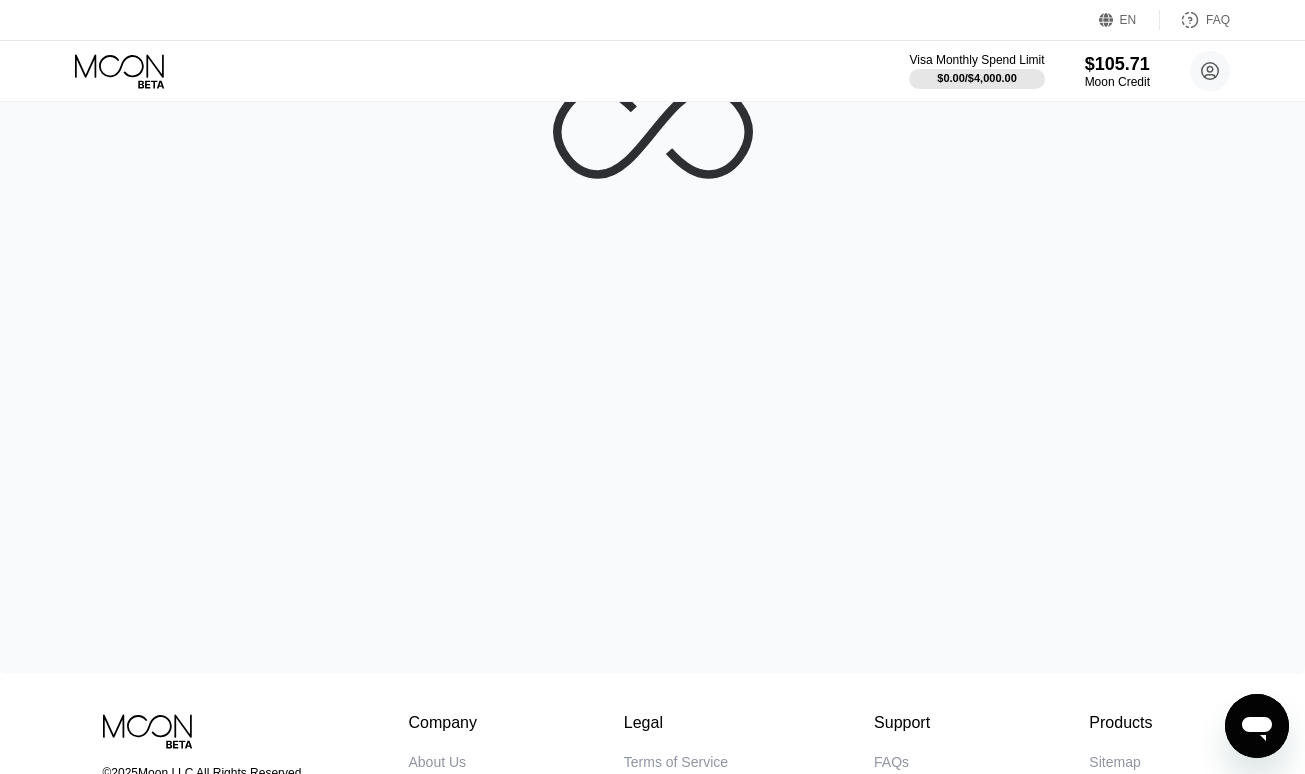scroll, scrollTop: 0, scrollLeft: 0, axis: both 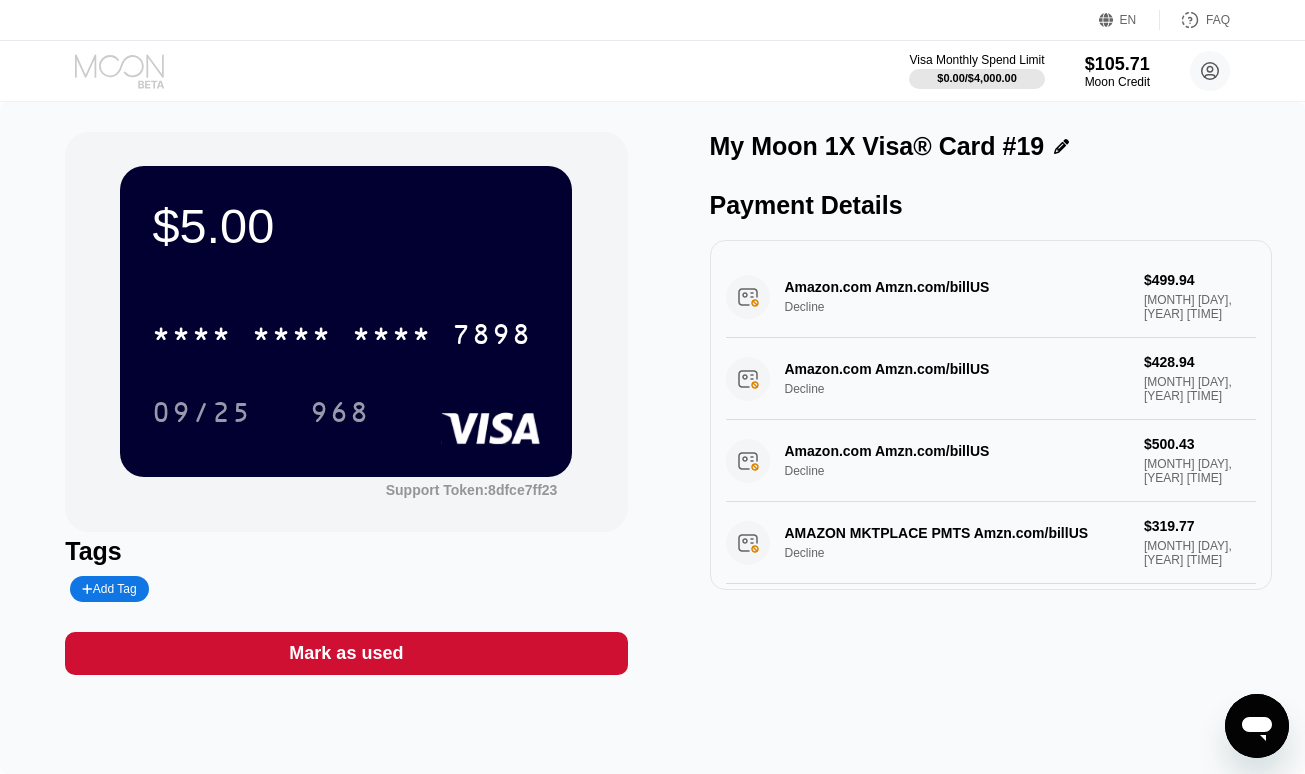 click 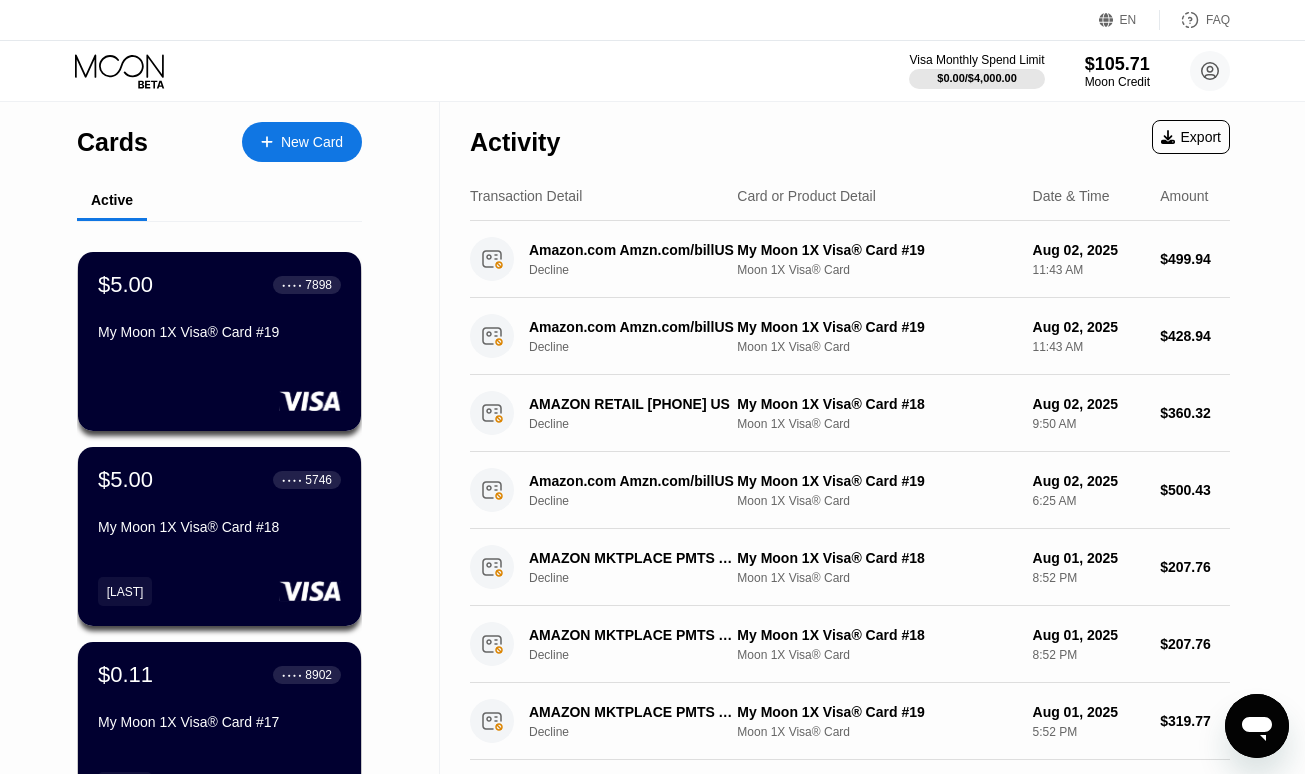 click on "New Card" at bounding box center [312, 142] 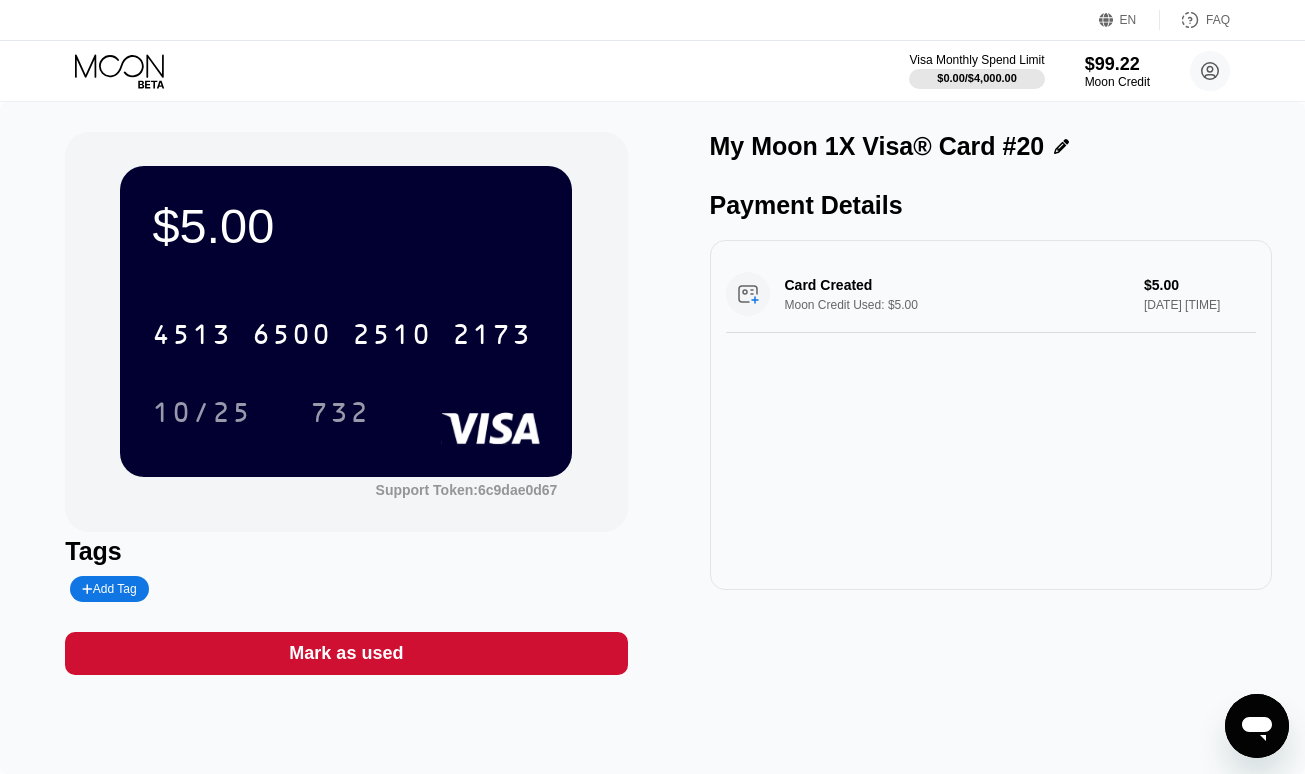 scroll, scrollTop: 0, scrollLeft: 0, axis: both 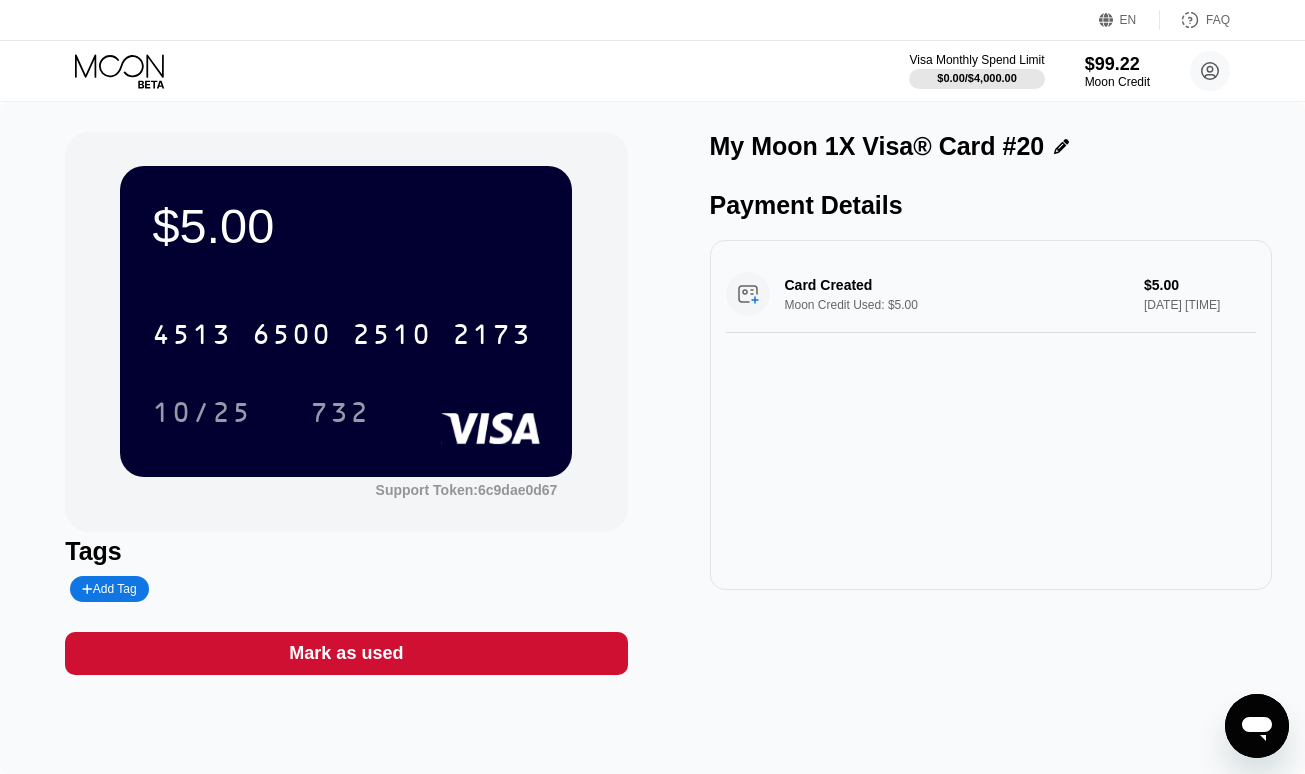 click on "Add Tag" at bounding box center (109, 589) 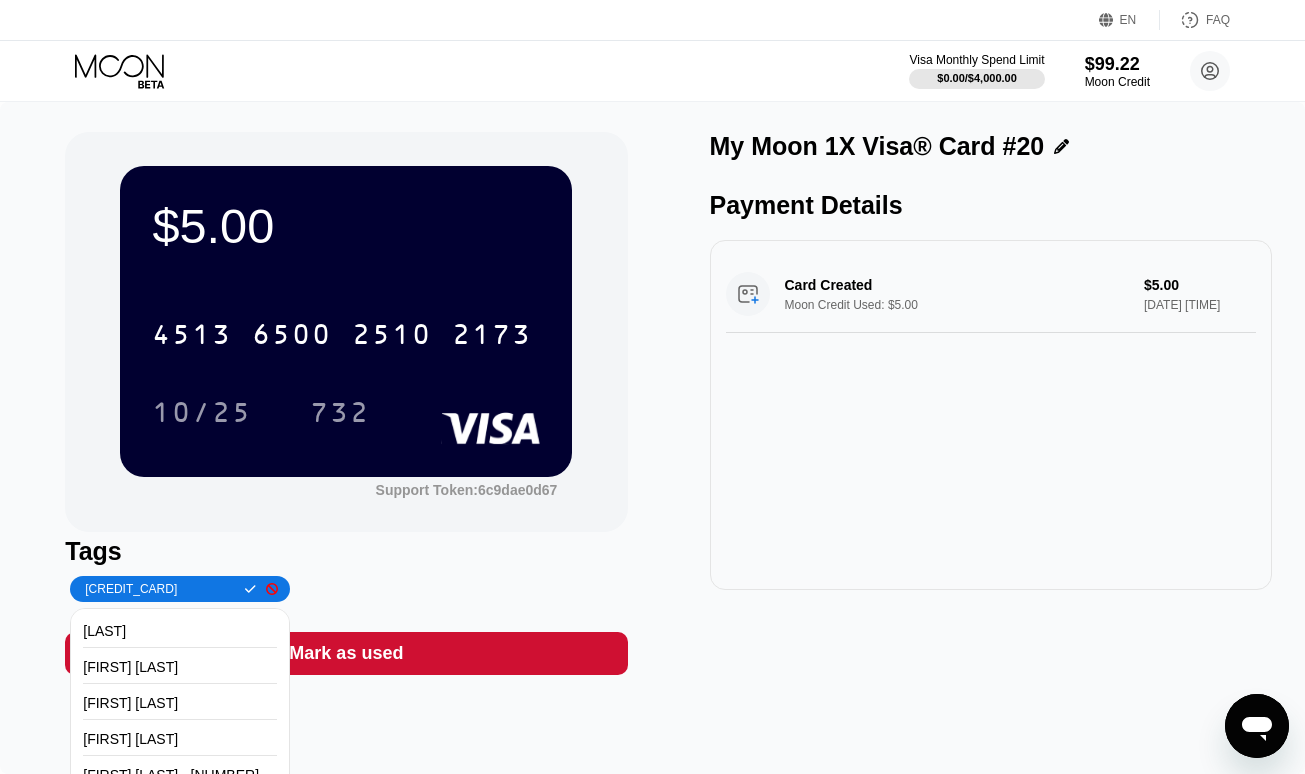 click on "4100390557706278" at bounding box center (158, 589) 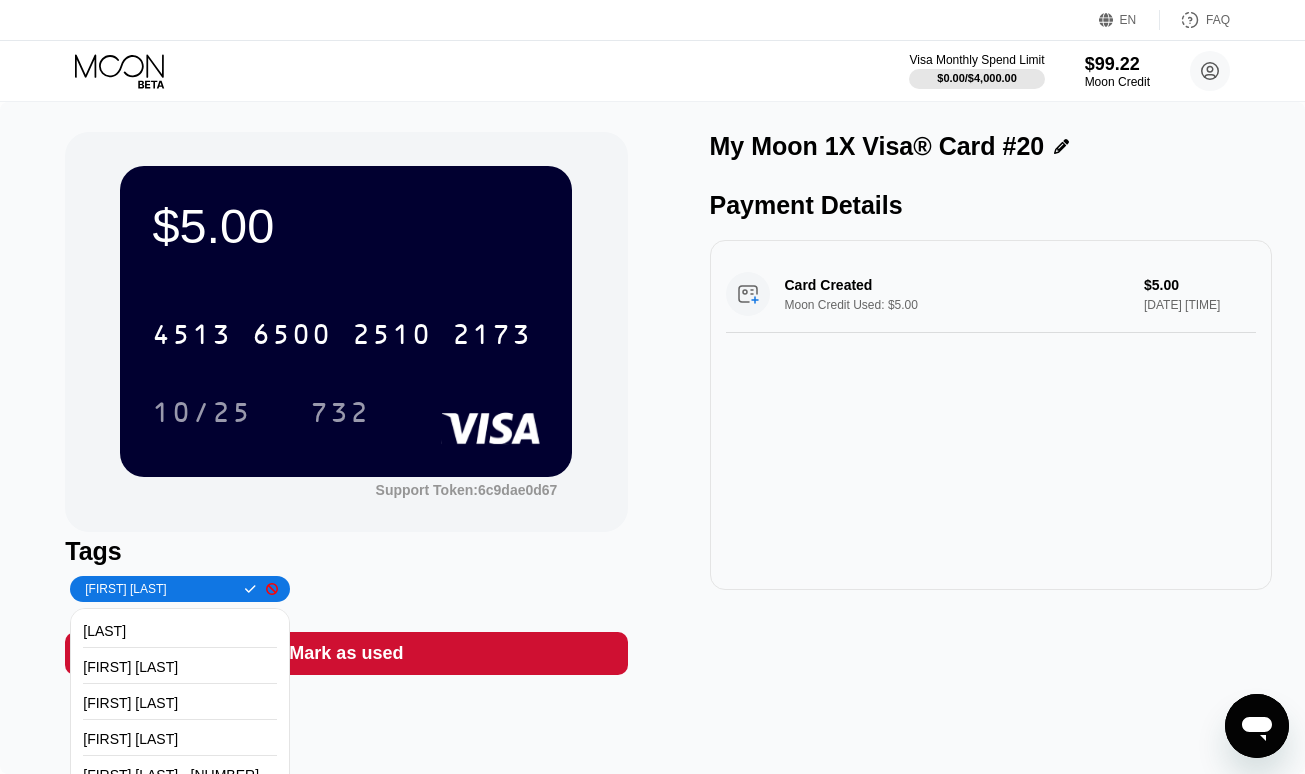 type on "Shain Wallace" 